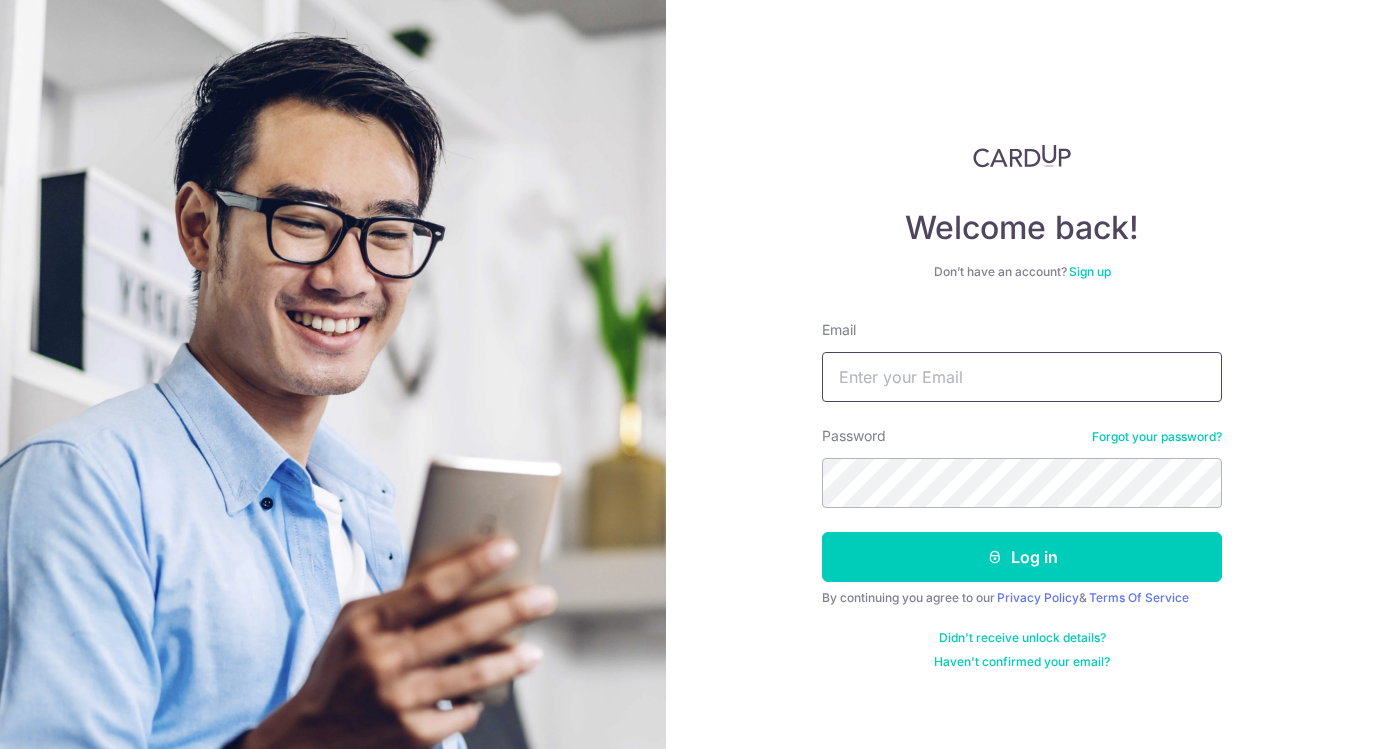 scroll, scrollTop: 0, scrollLeft: 0, axis: both 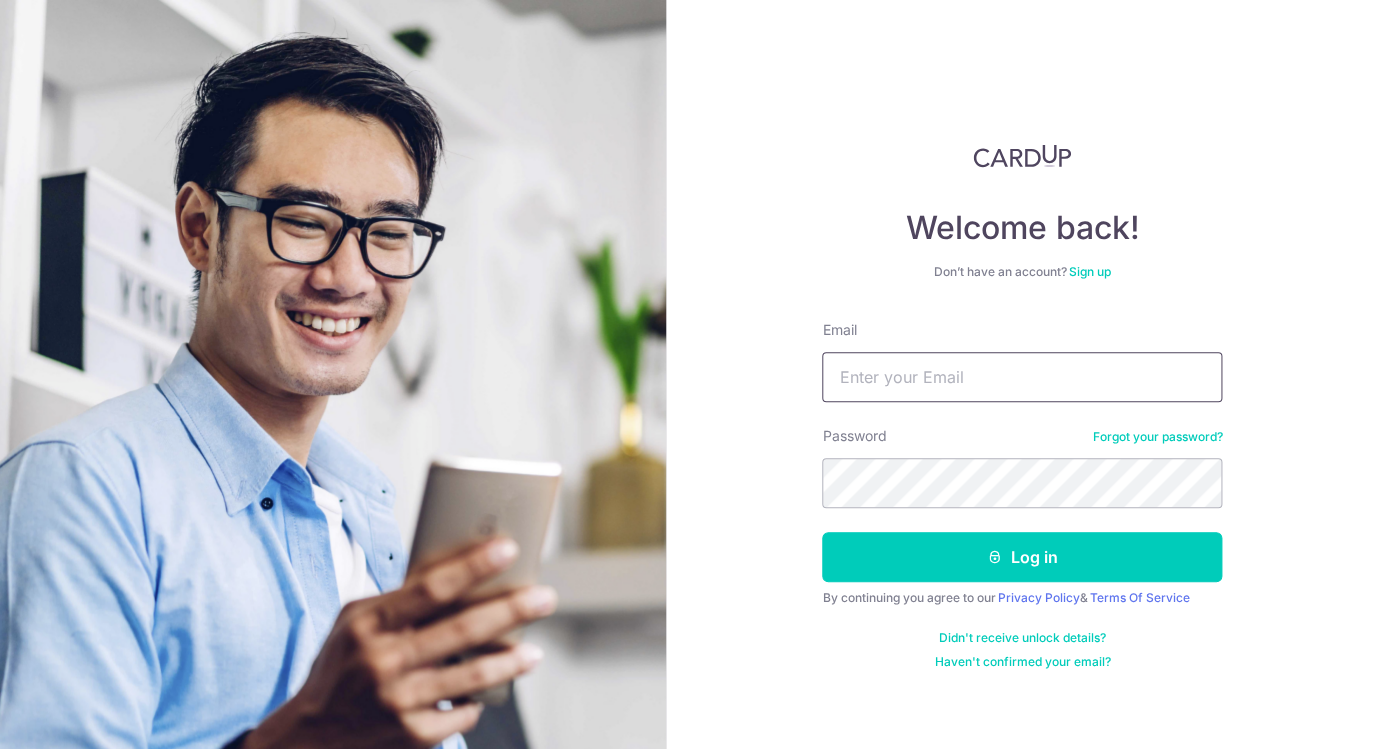 click on "Email" at bounding box center [1022, 377] 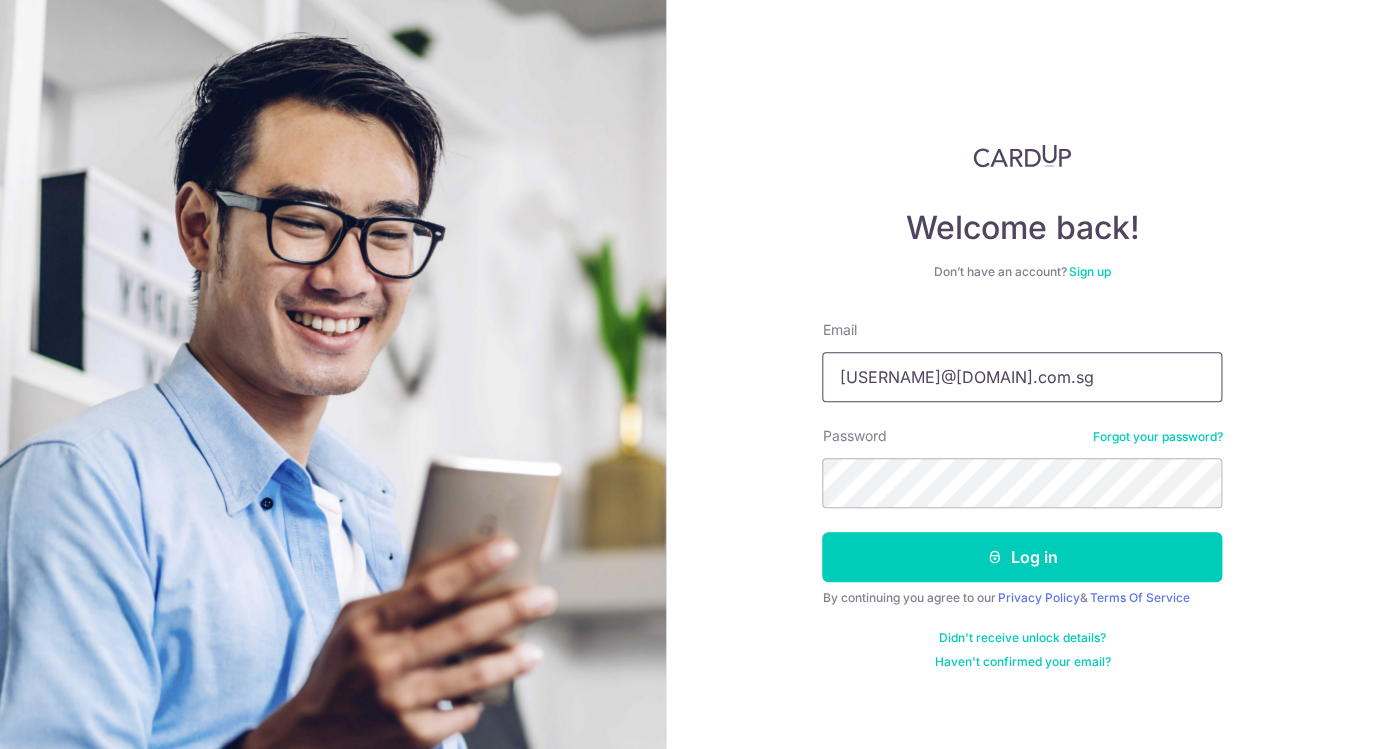 type on "[EMAIL]" 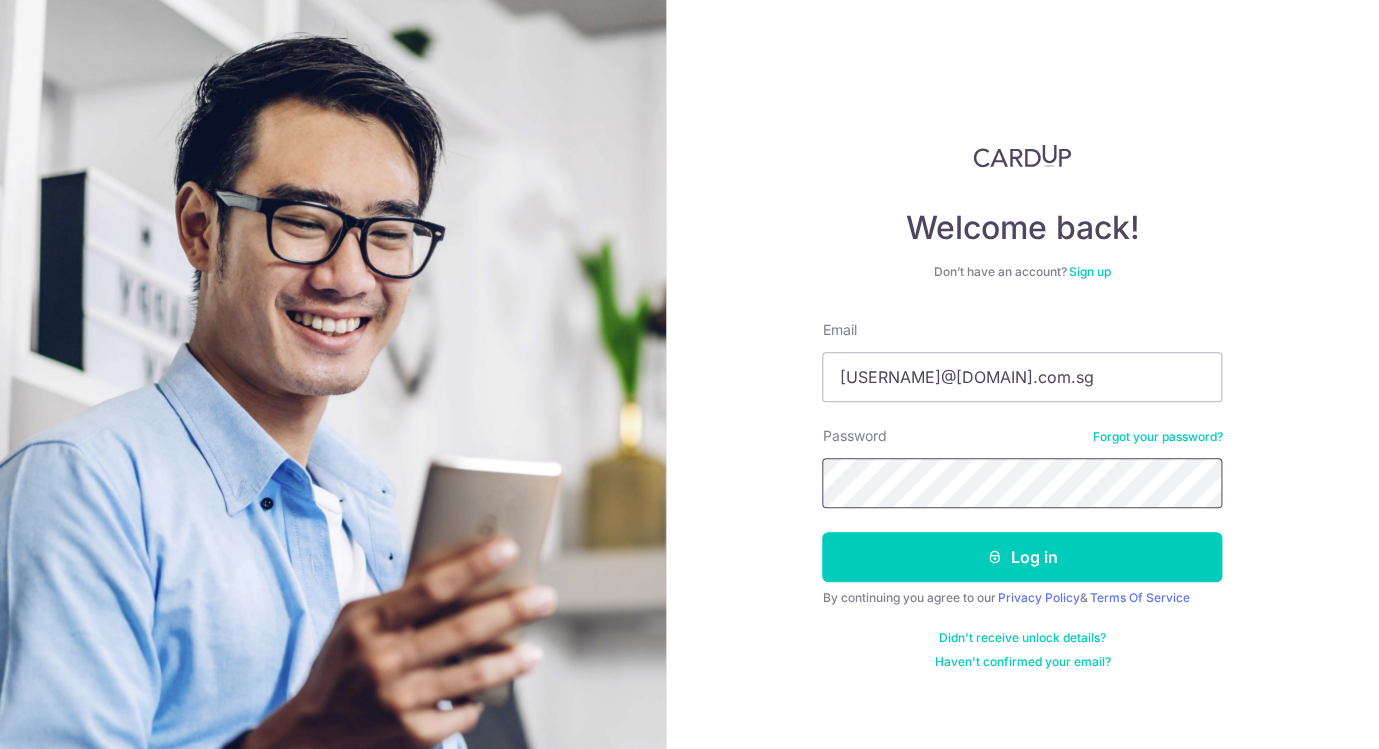 click on "Log in" at bounding box center (1022, 557) 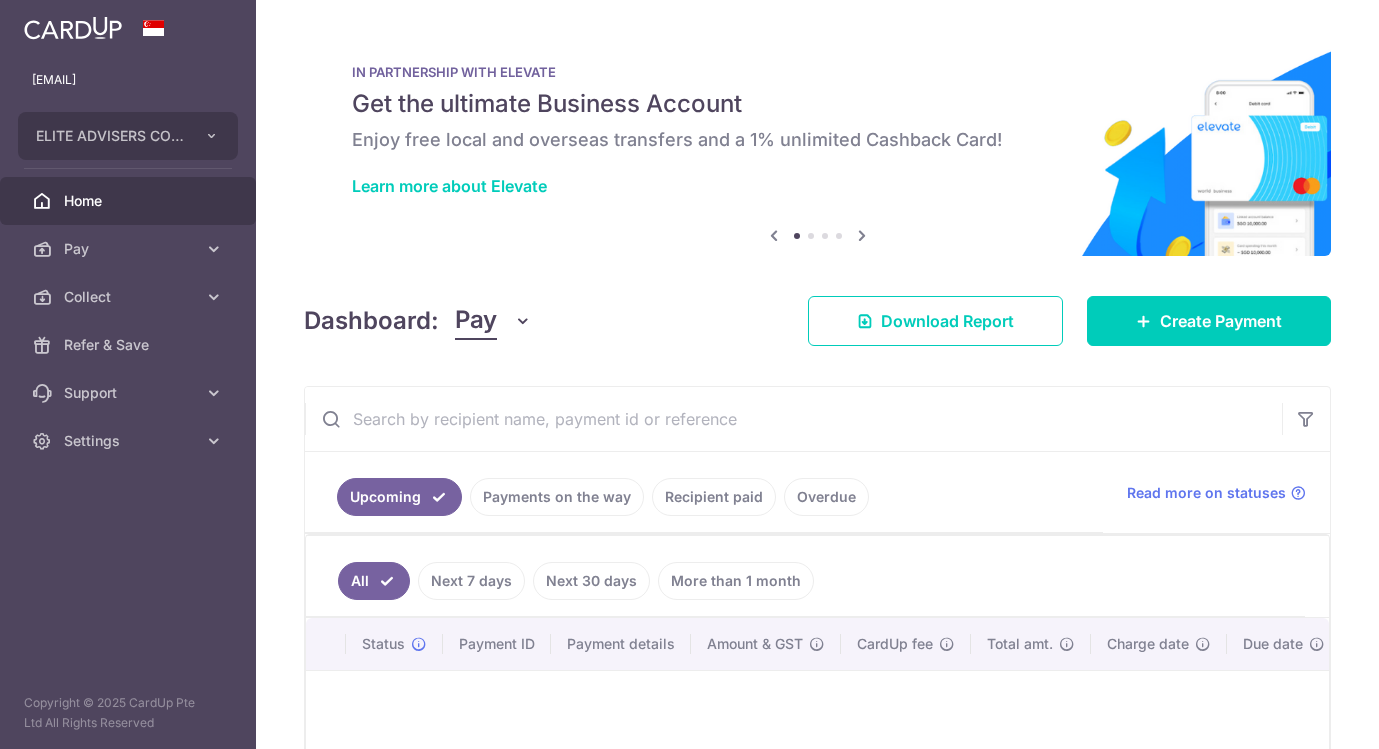 scroll, scrollTop: 0, scrollLeft: 0, axis: both 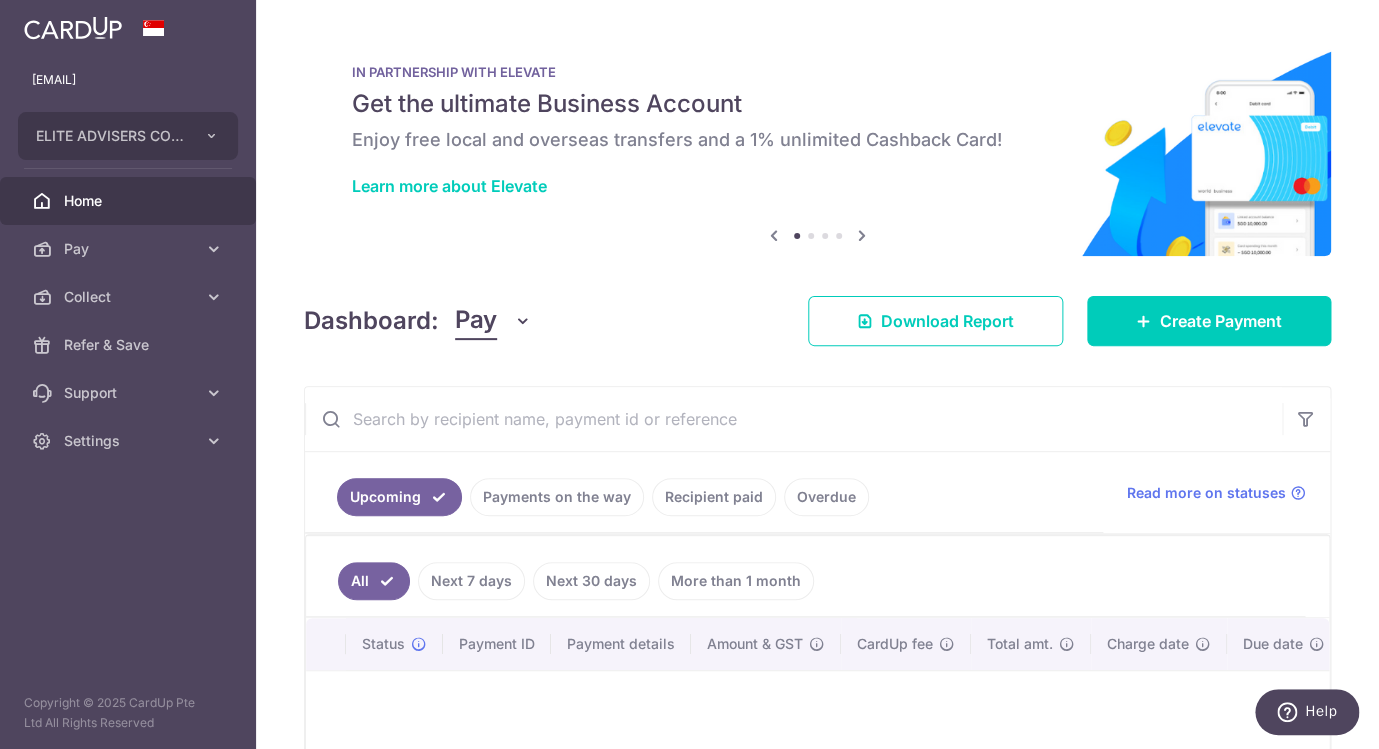 click on "Payments on the way" at bounding box center [557, 497] 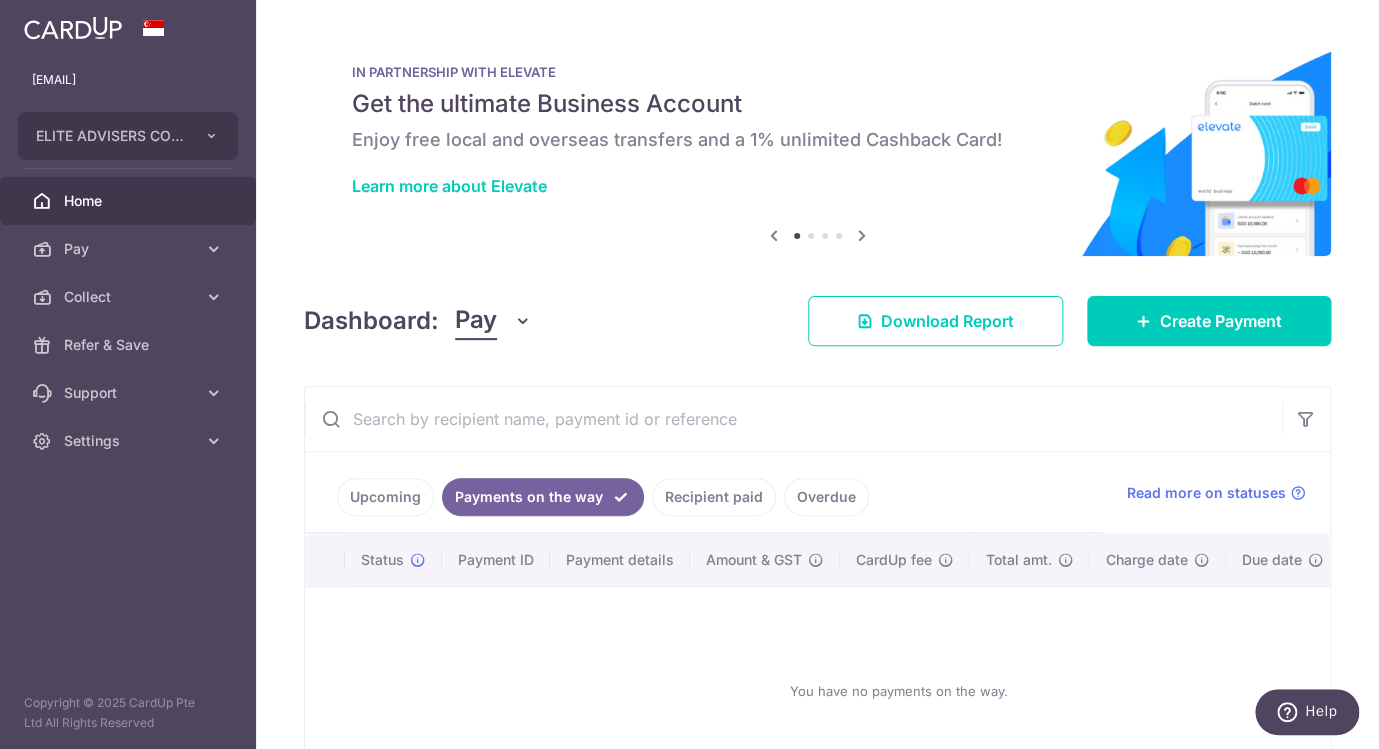 click on "Recipient paid" at bounding box center [714, 497] 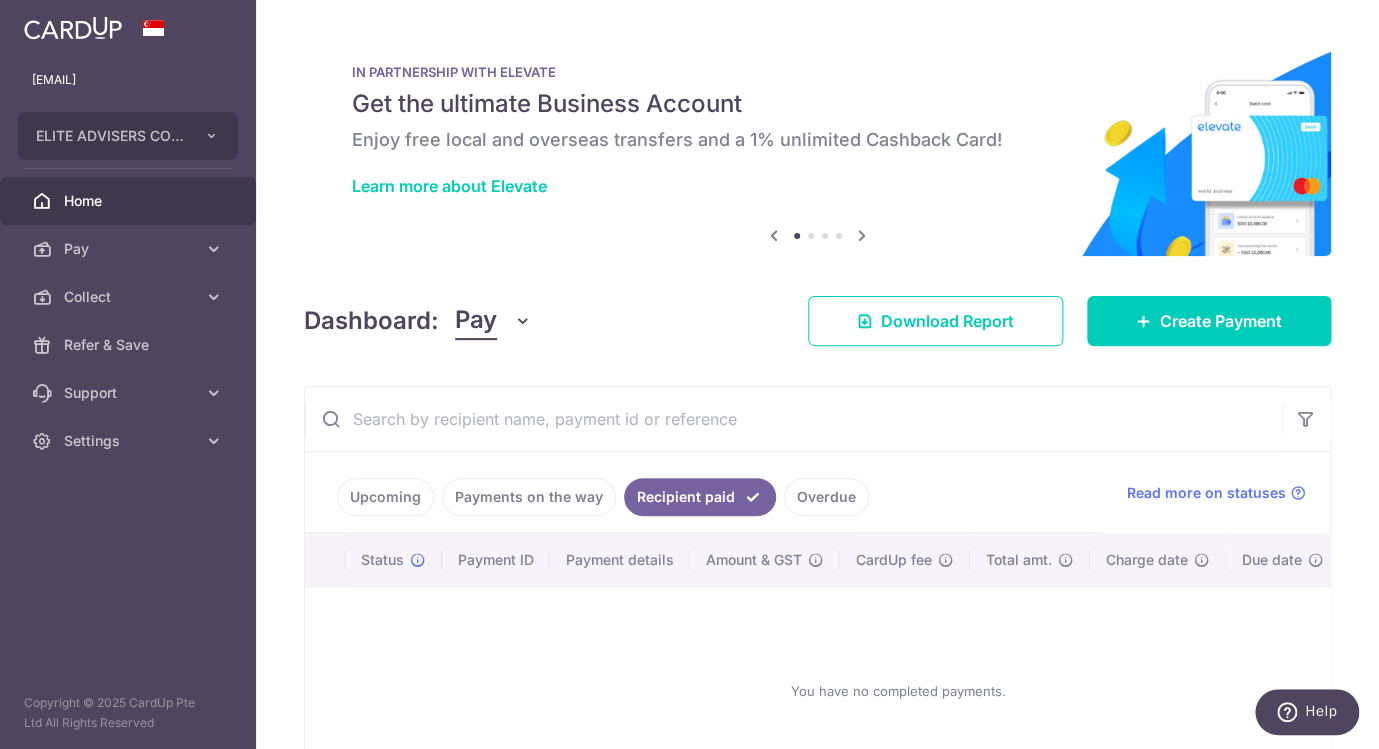 click on "Overdue" at bounding box center (826, 497) 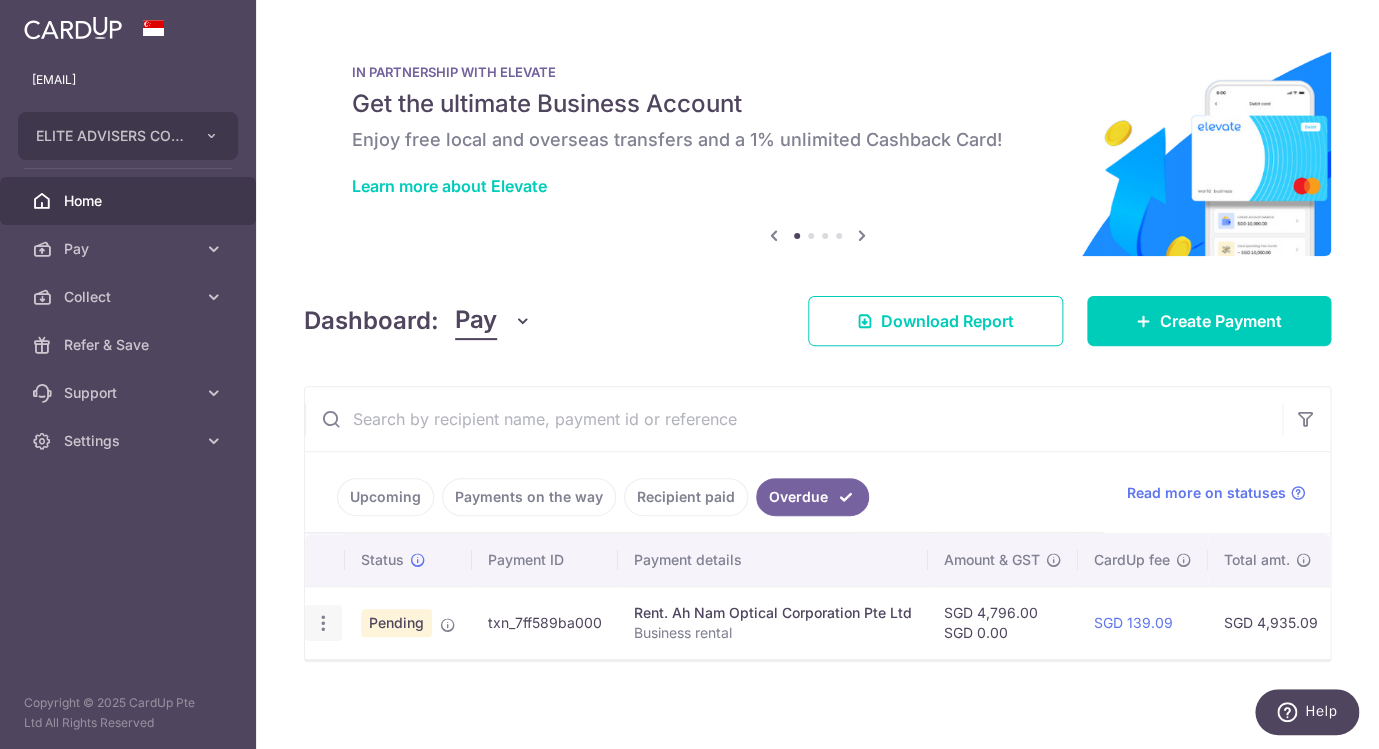 click at bounding box center [323, 623] 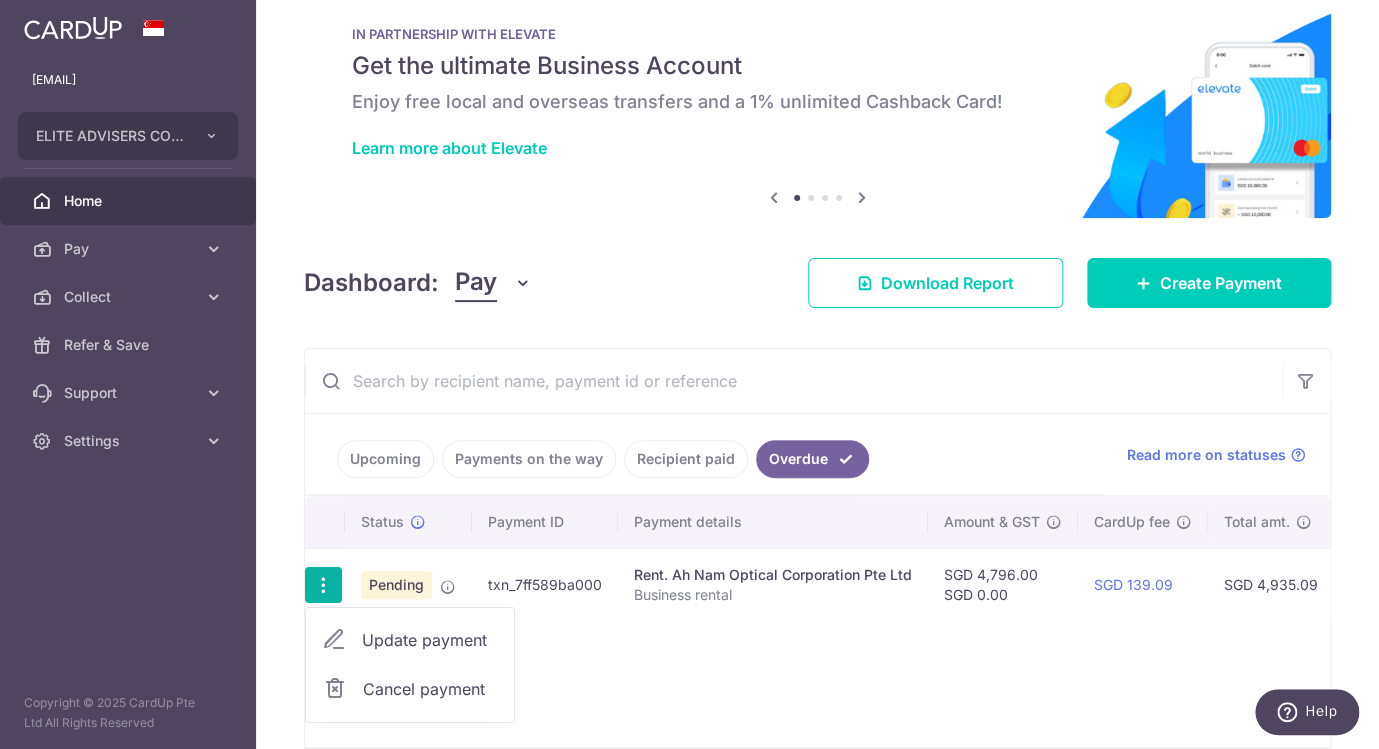 click on "Cancel payment" at bounding box center [430, 689] 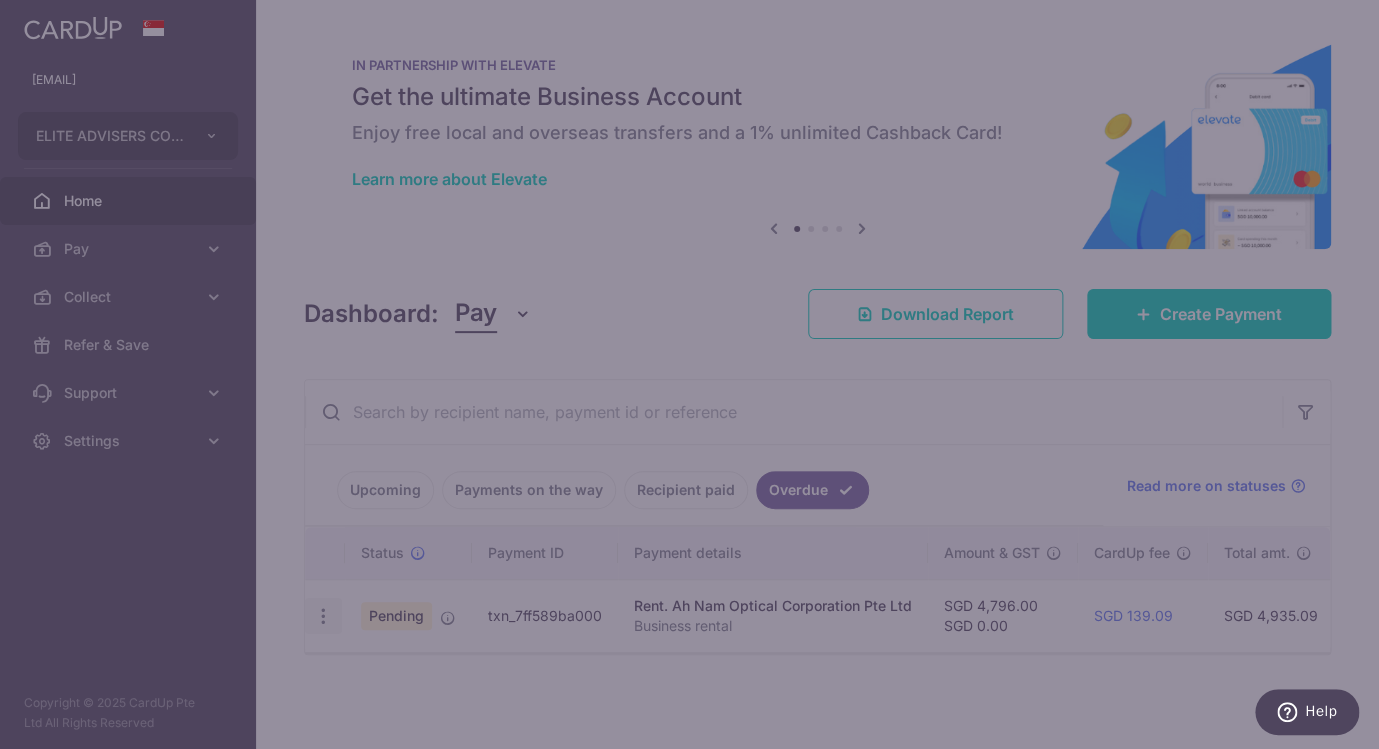 scroll, scrollTop: 7, scrollLeft: 0, axis: vertical 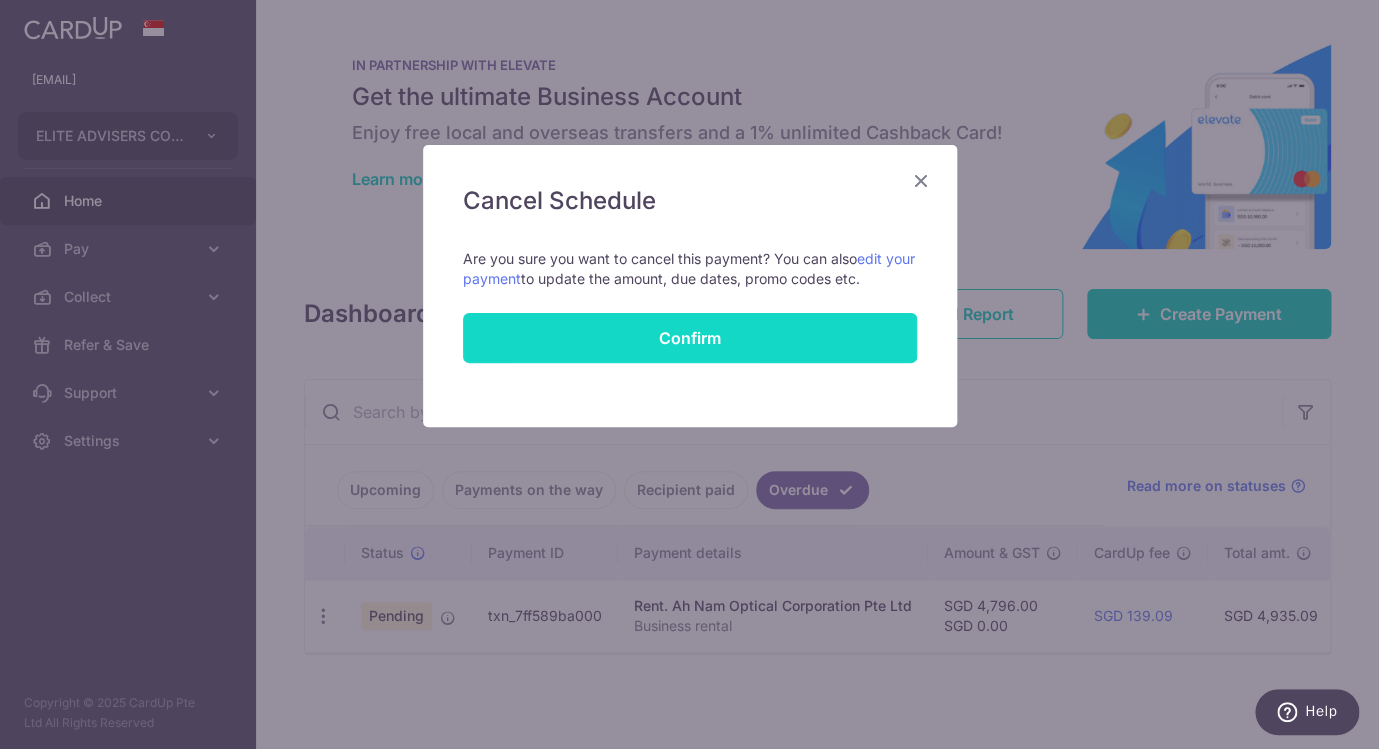 click on "Confirm" at bounding box center (690, 338) 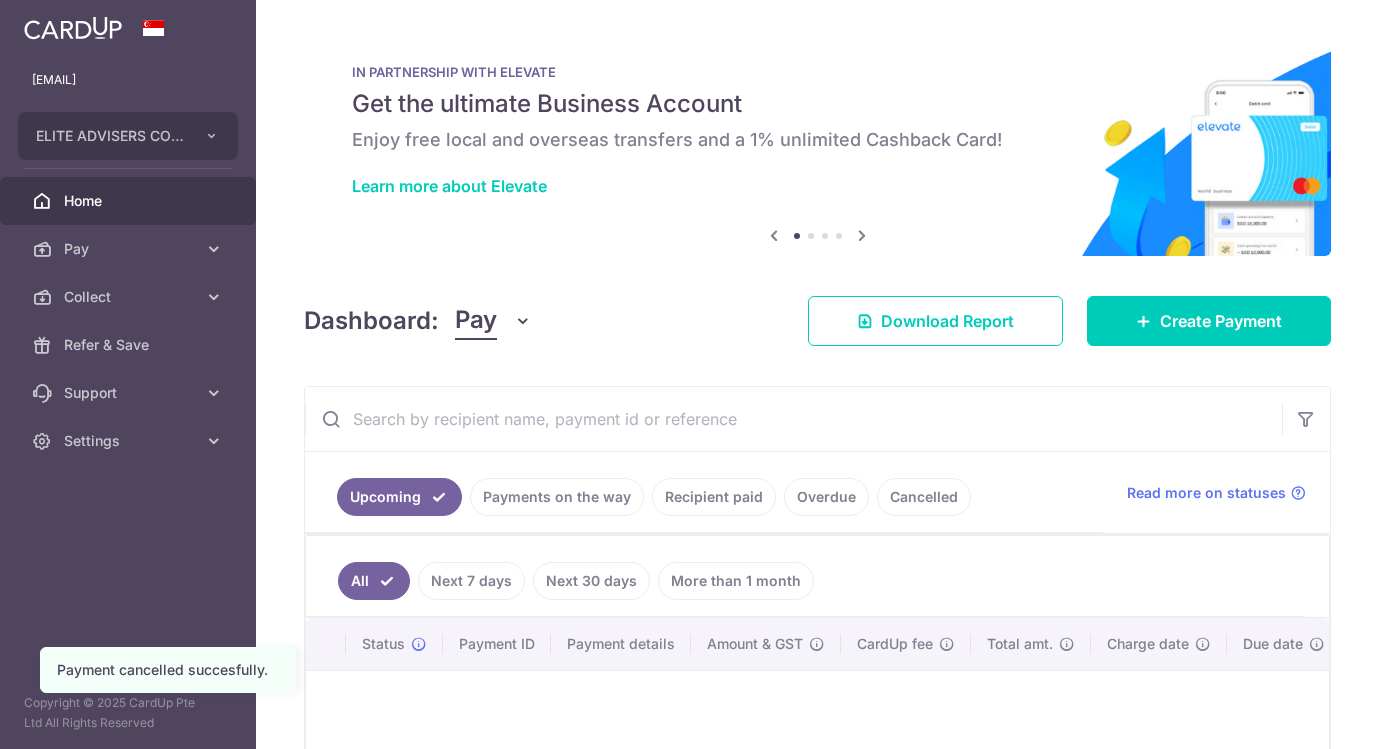 scroll, scrollTop: 0, scrollLeft: 0, axis: both 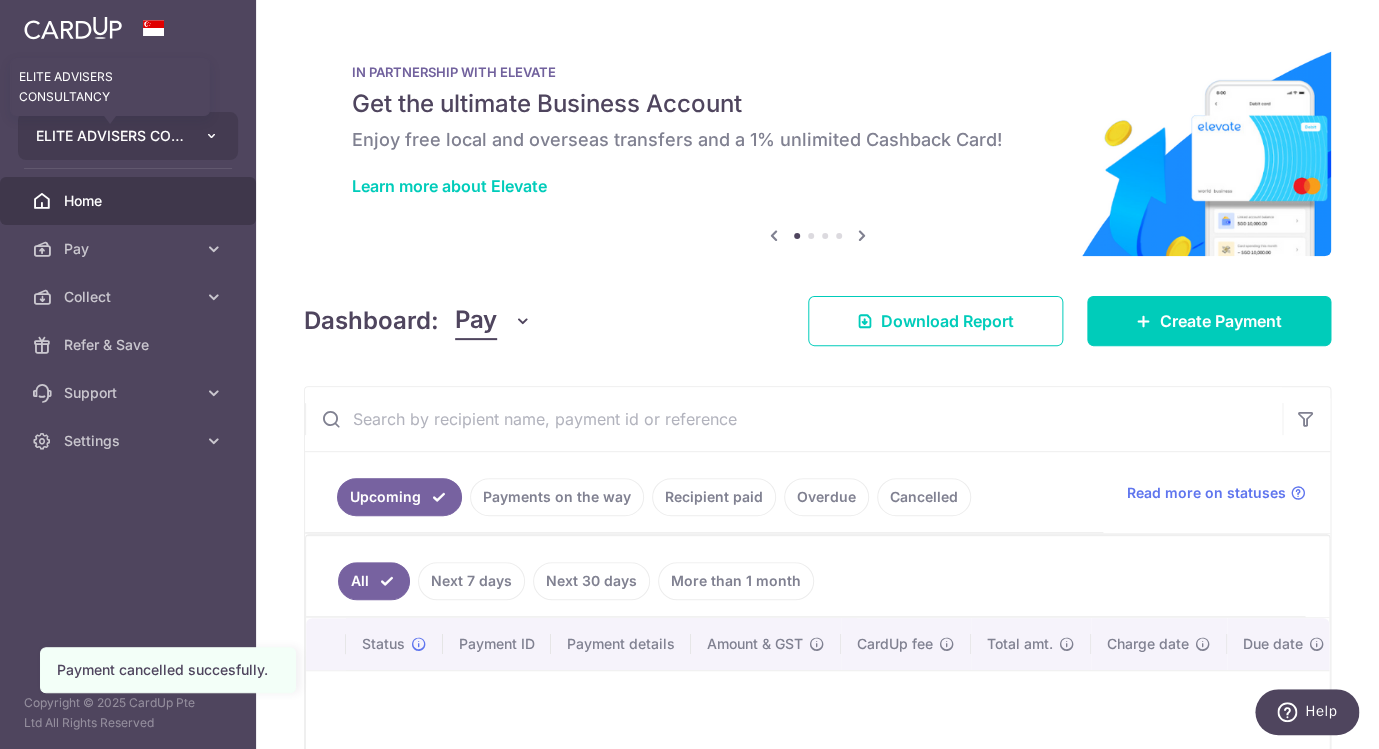click on "ELITE ADVISERS CONSULTANCY" at bounding box center (110, 136) 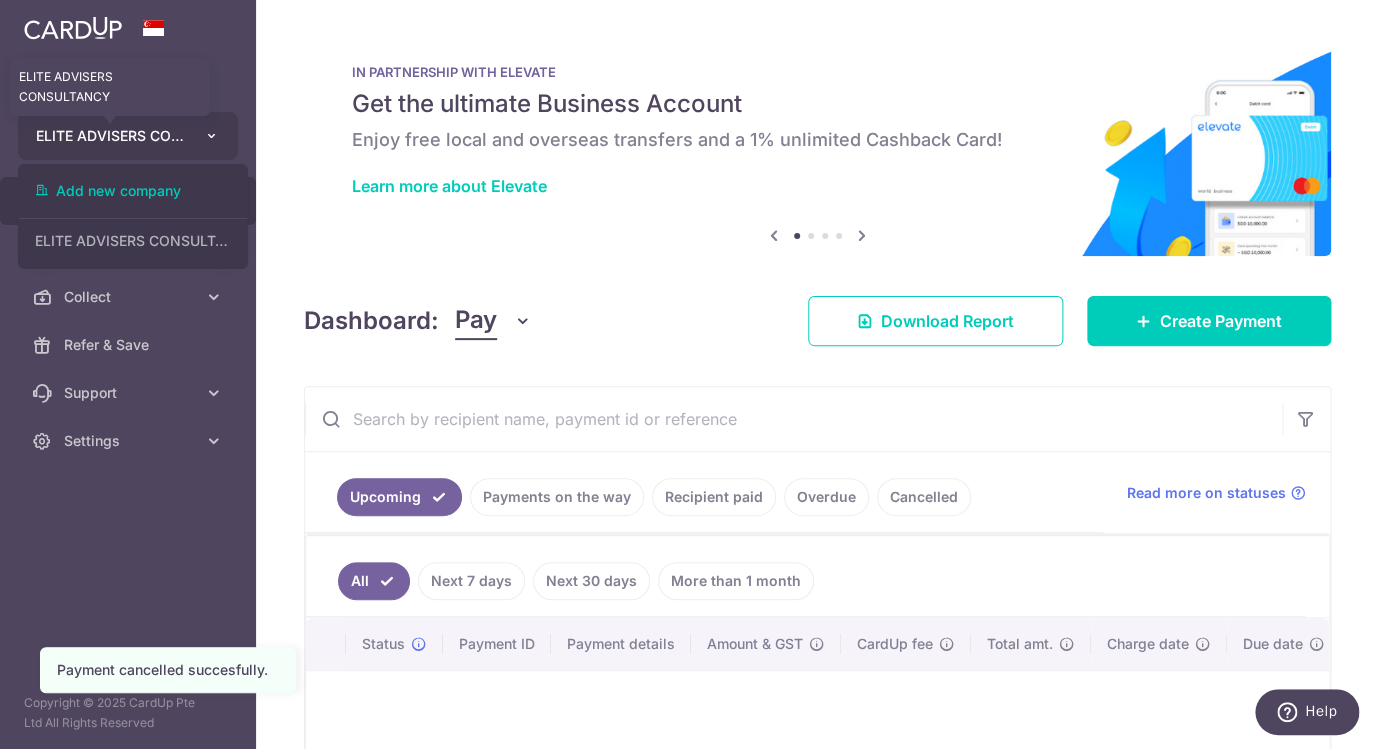 click on "[EMAIL]
ELITE ADVISERS CONSULTANCY ELITE ADVISERS CONSULTANCY
Add new company
ELITE ADVISERS CONSULTANCY
Home
Pay
Payments
Recipients
Invoices
Cards
Collect
Dashboard
Payment Pages
Payment Requests
Refer & Save
Support" at bounding box center [689, 374] 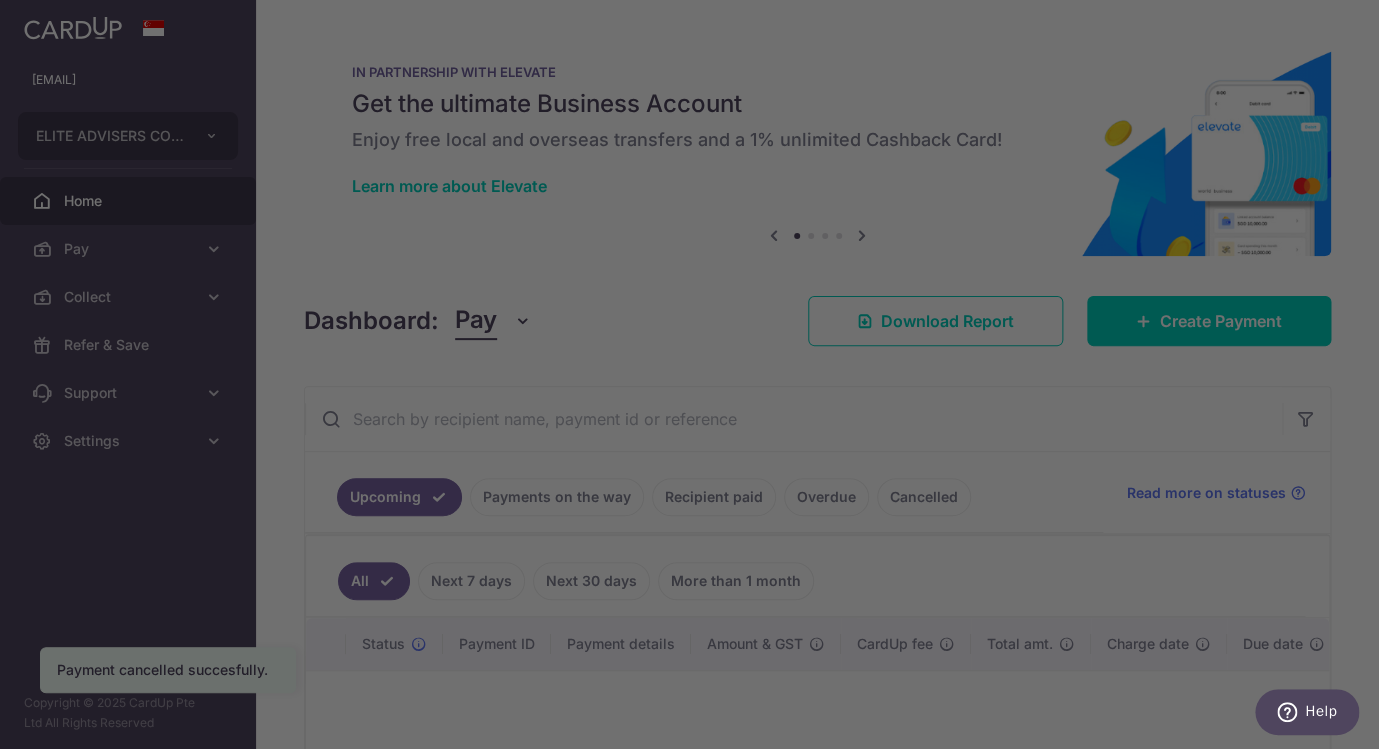 click at bounding box center (696, 378) 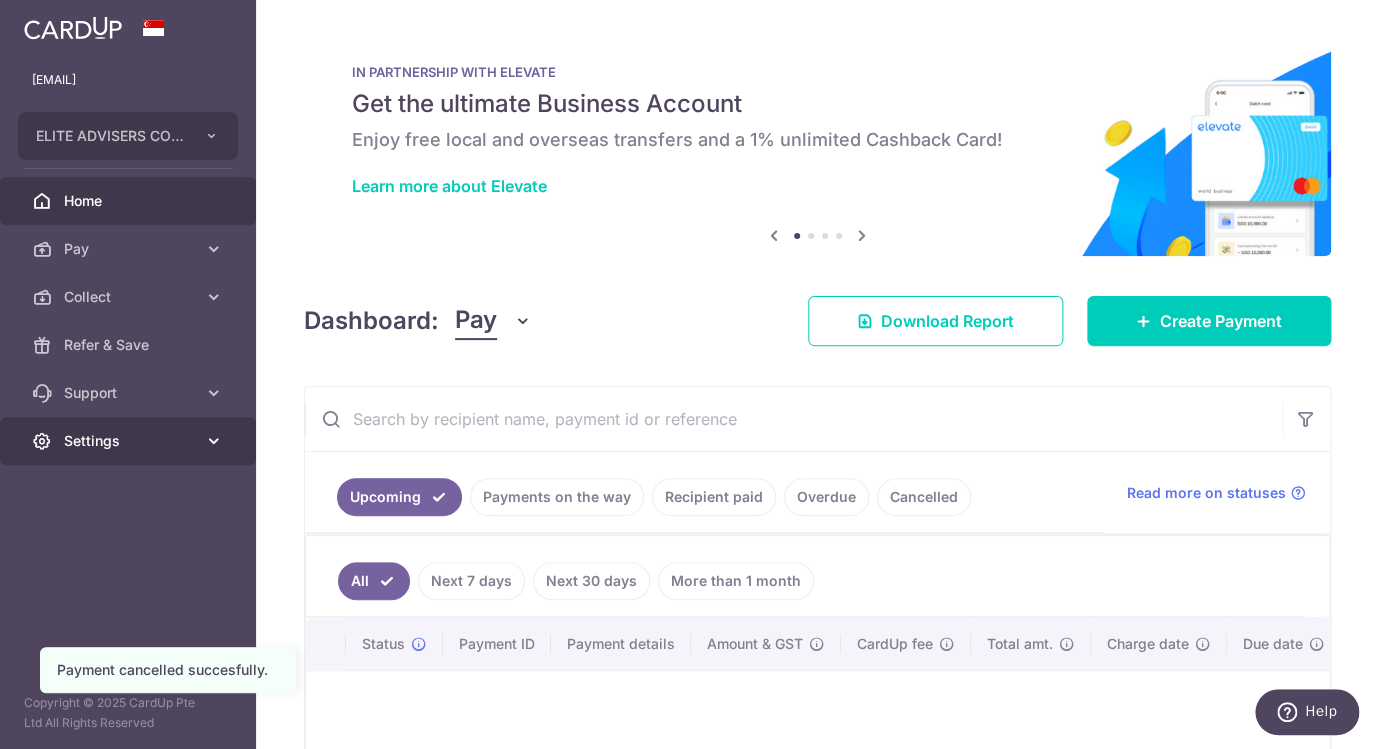 click on "Settings" at bounding box center [128, 441] 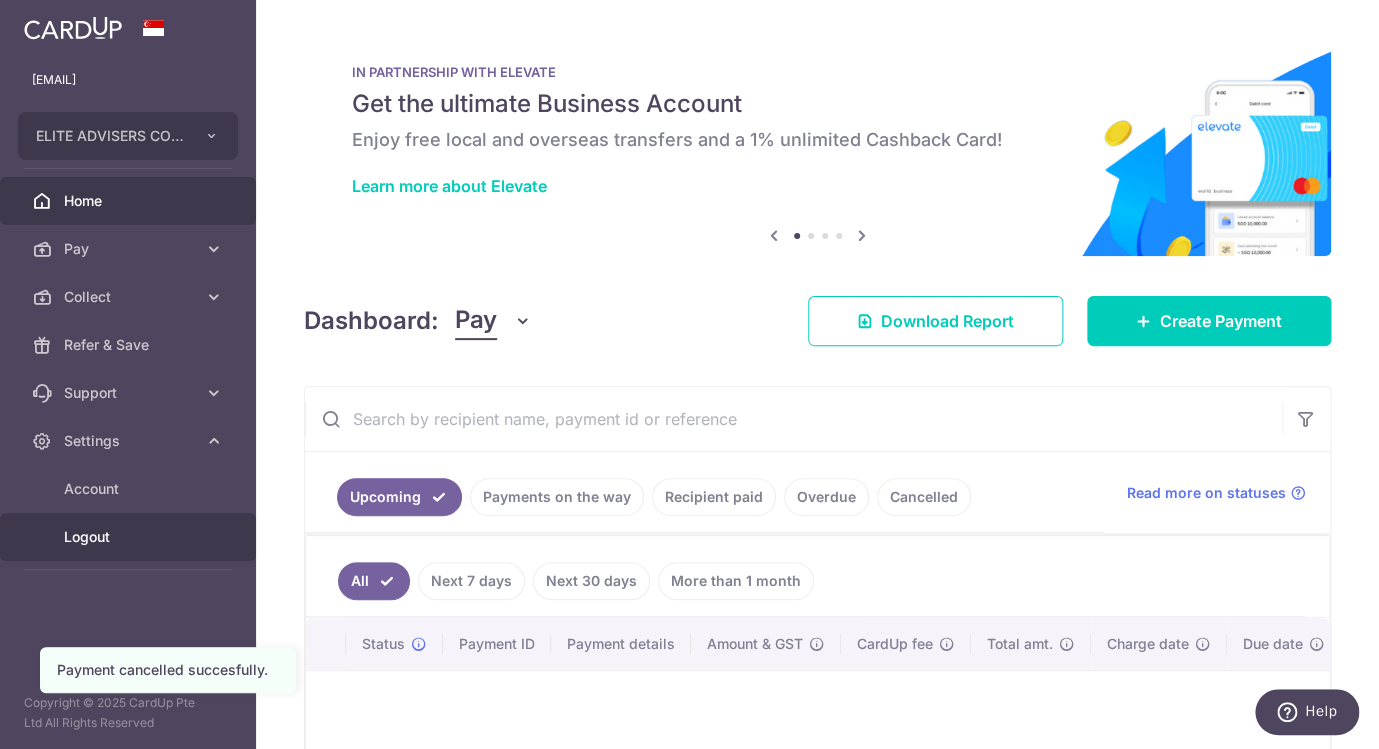 click on "Logout" at bounding box center [130, 537] 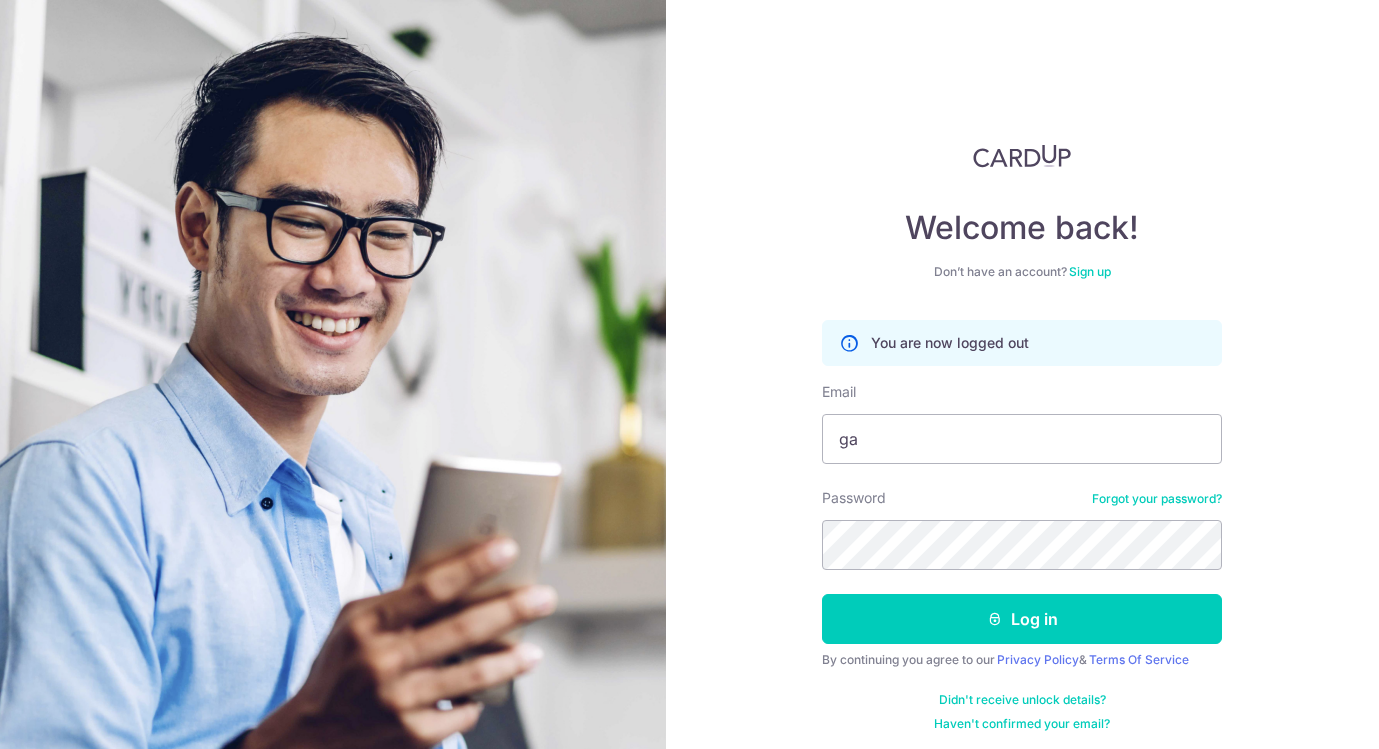 scroll, scrollTop: 0, scrollLeft: 0, axis: both 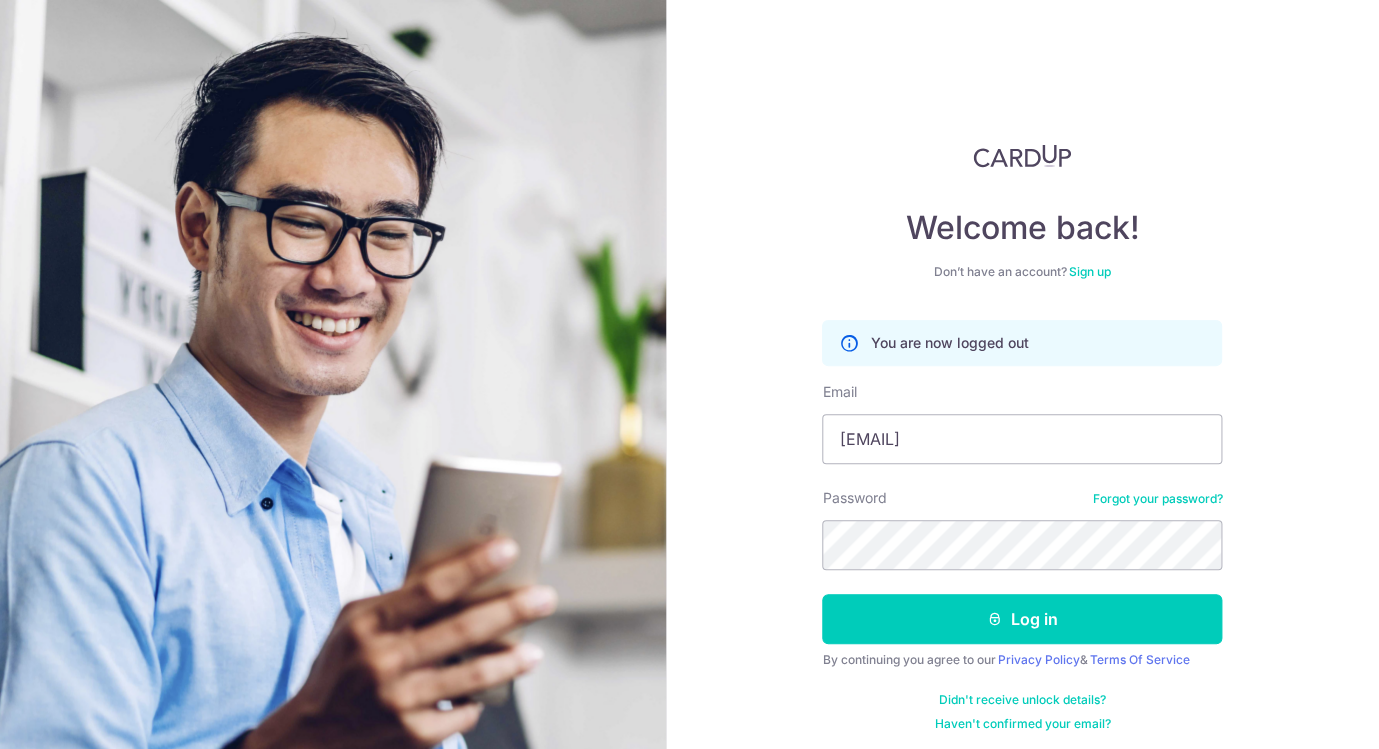 type on "[EMAIL]" 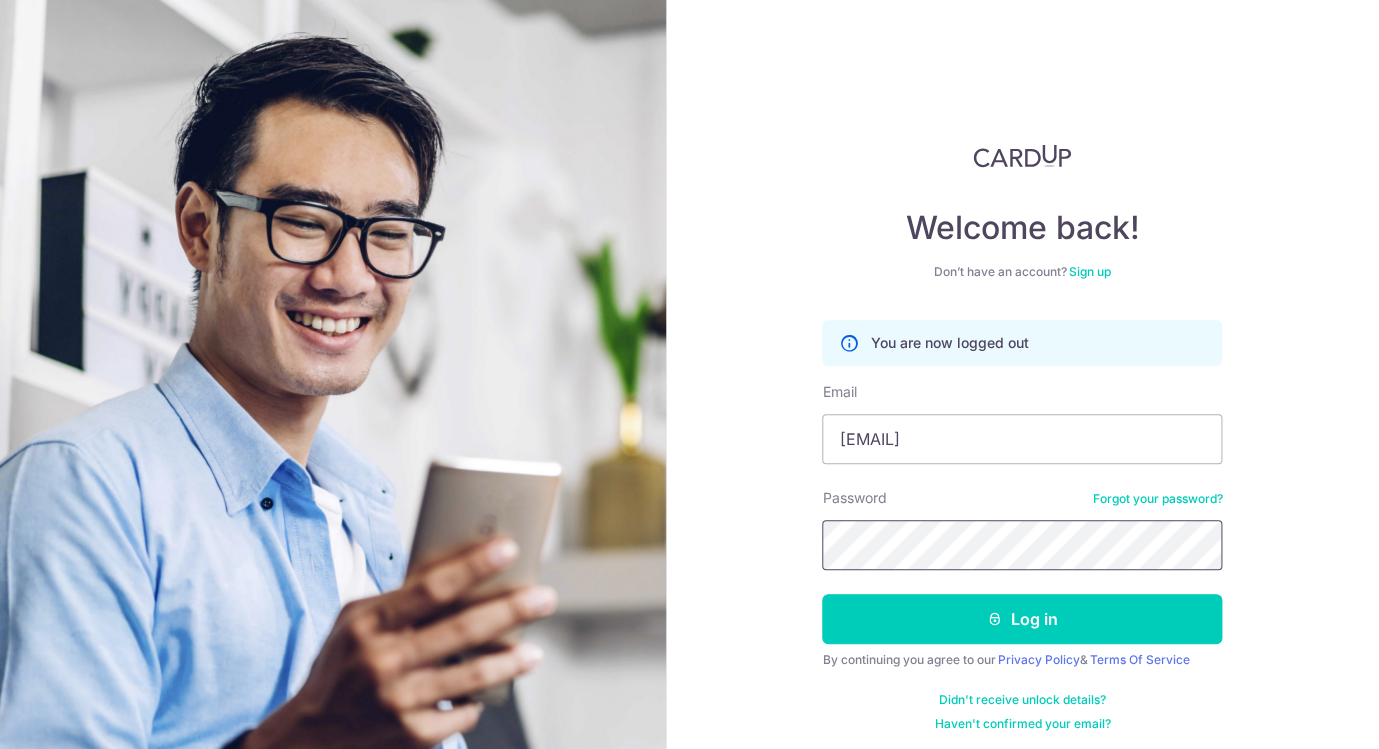 click on "Log in" at bounding box center [1022, 619] 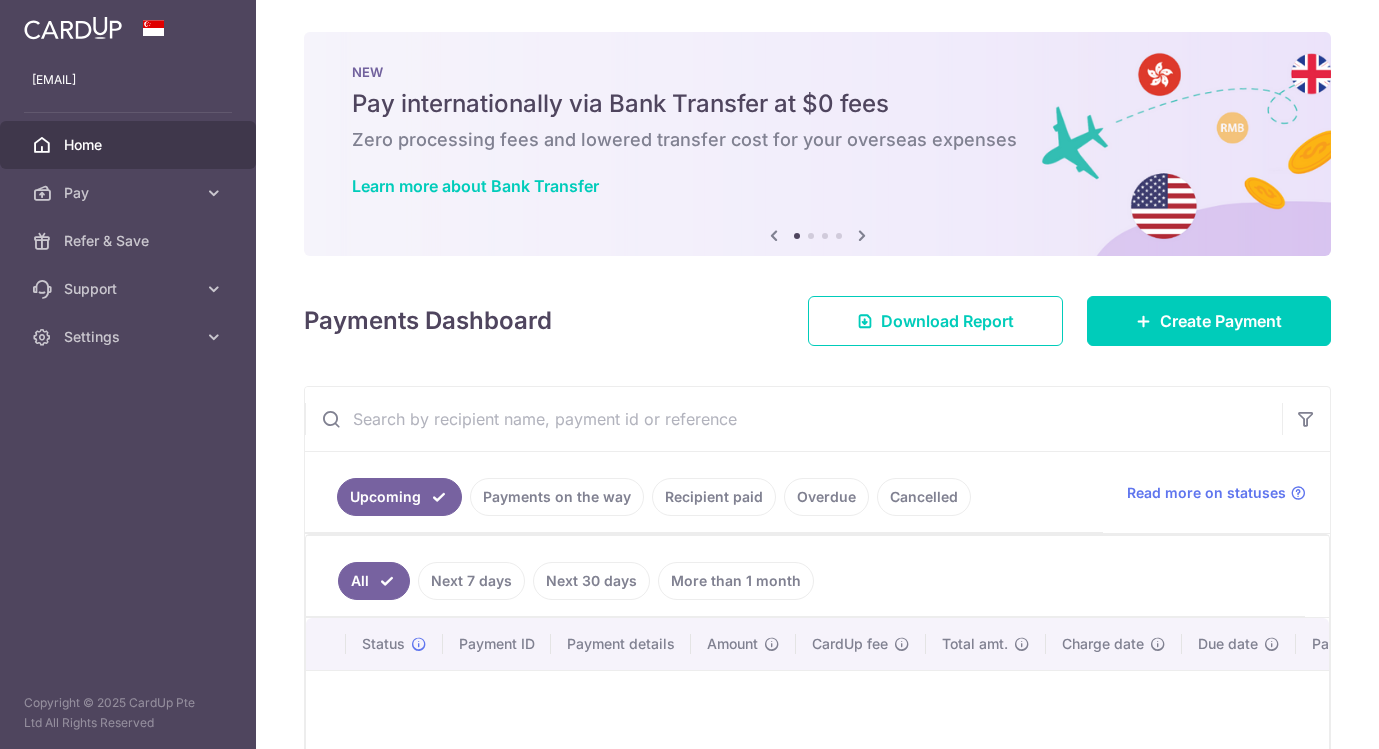 scroll, scrollTop: 0, scrollLeft: 0, axis: both 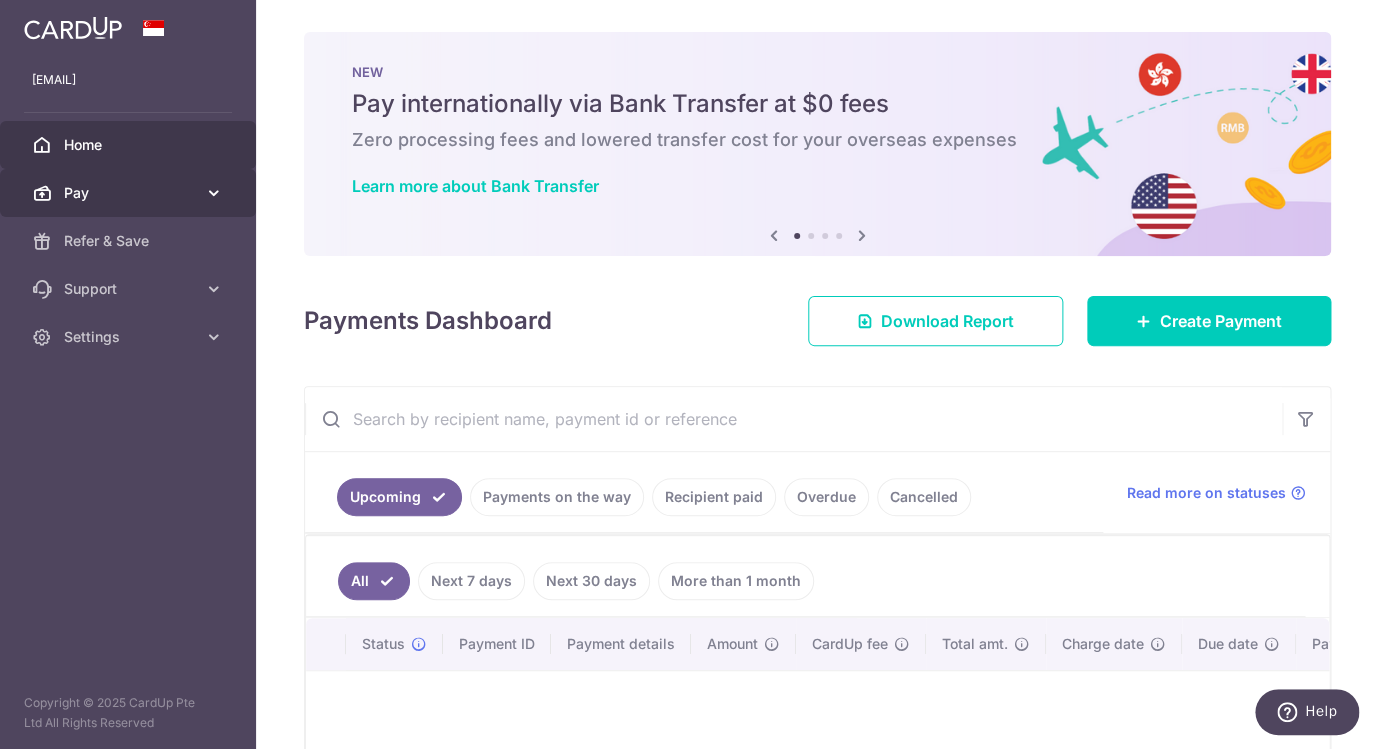 click on "Pay" at bounding box center [130, 193] 